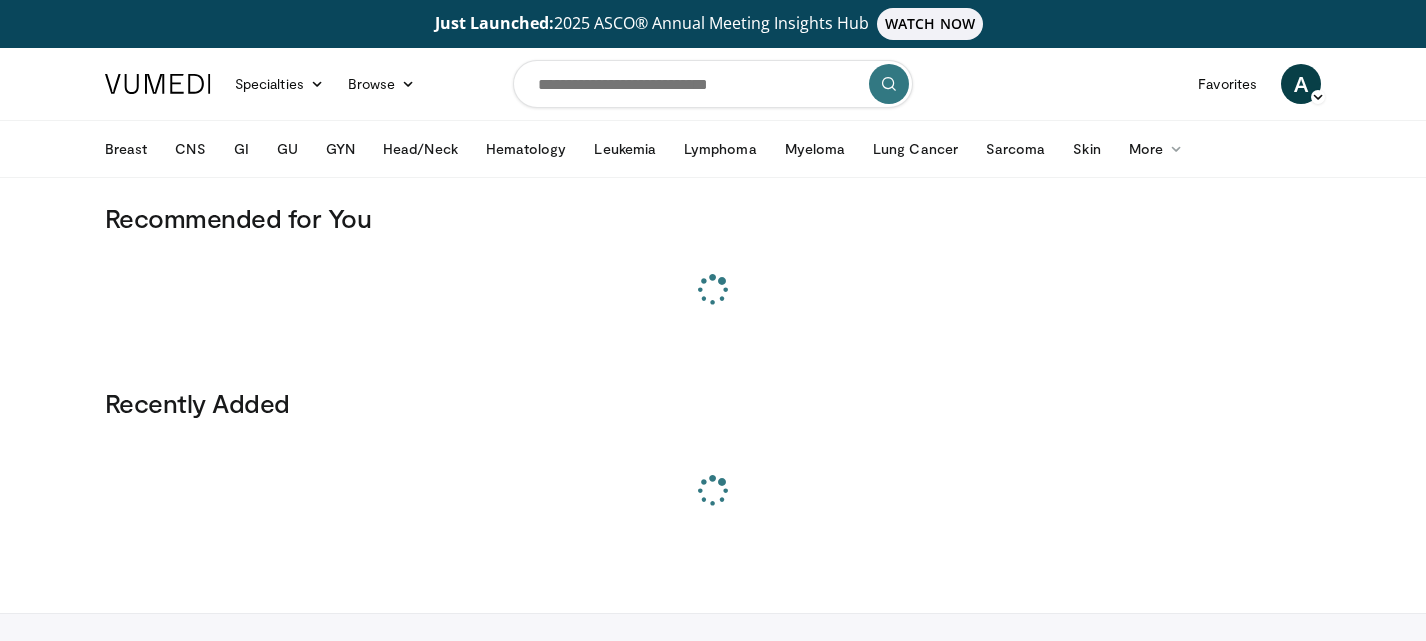 scroll, scrollTop: 0, scrollLeft: 0, axis: both 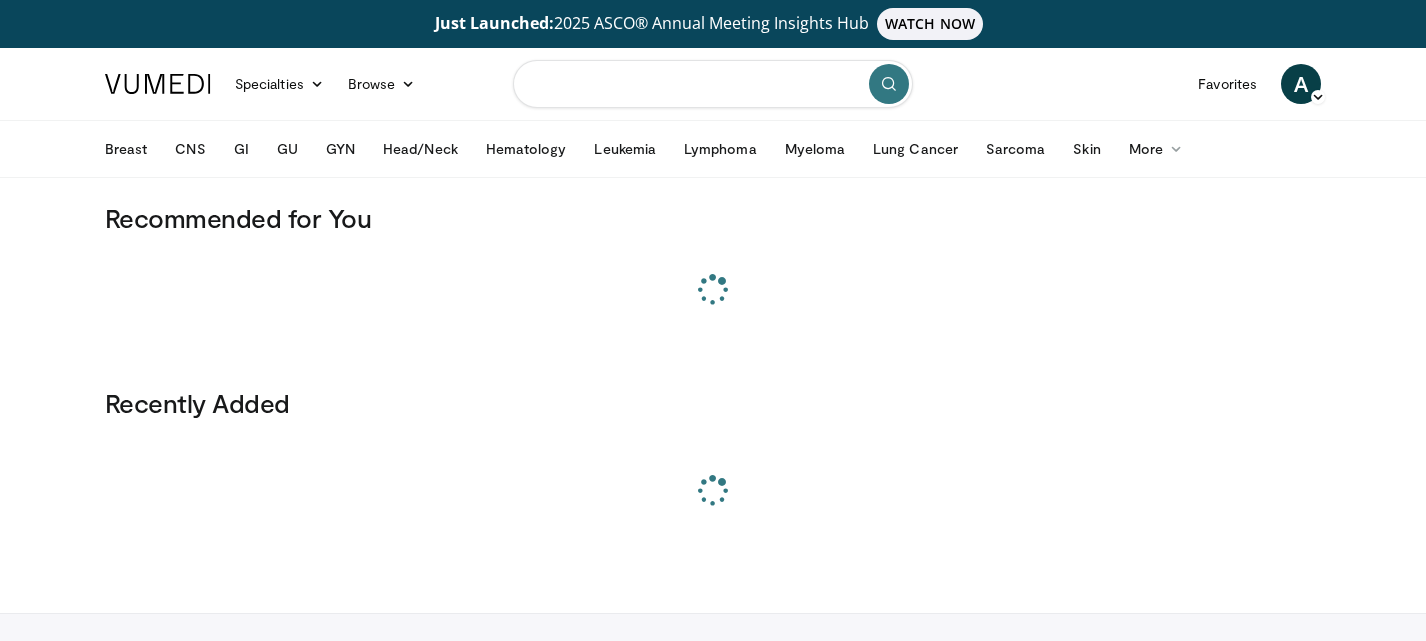 click at bounding box center (713, 84) 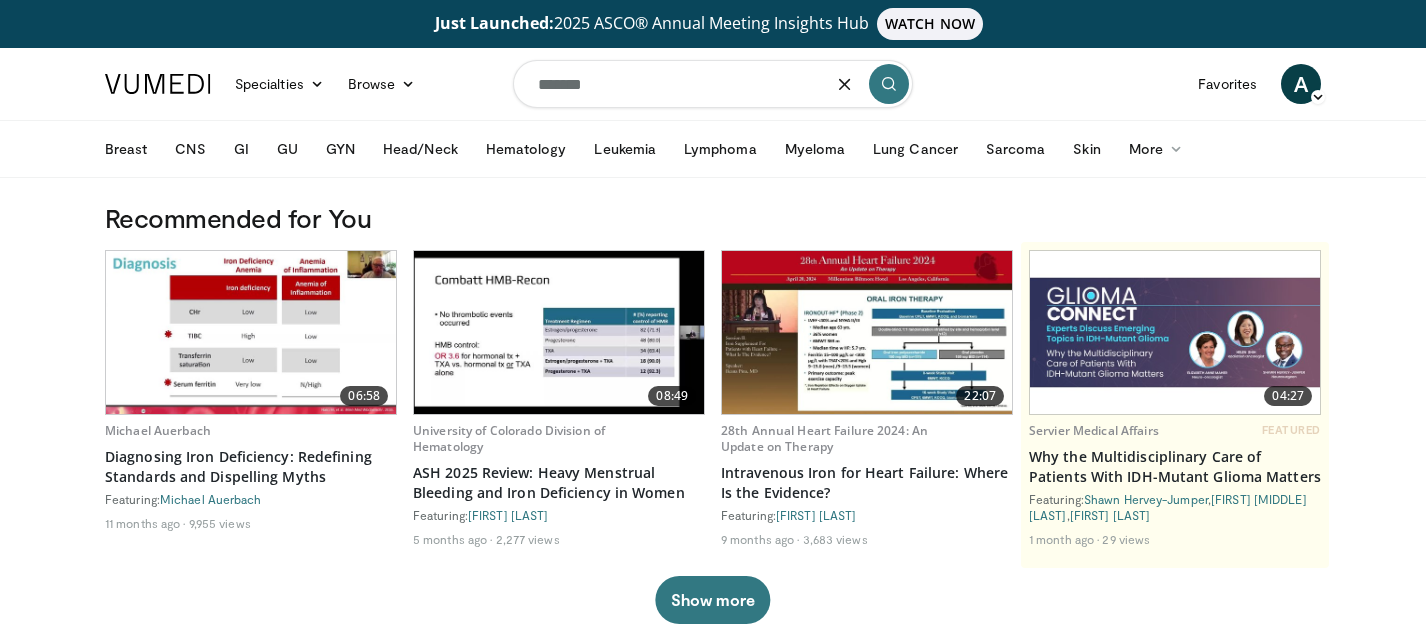 type on "*******" 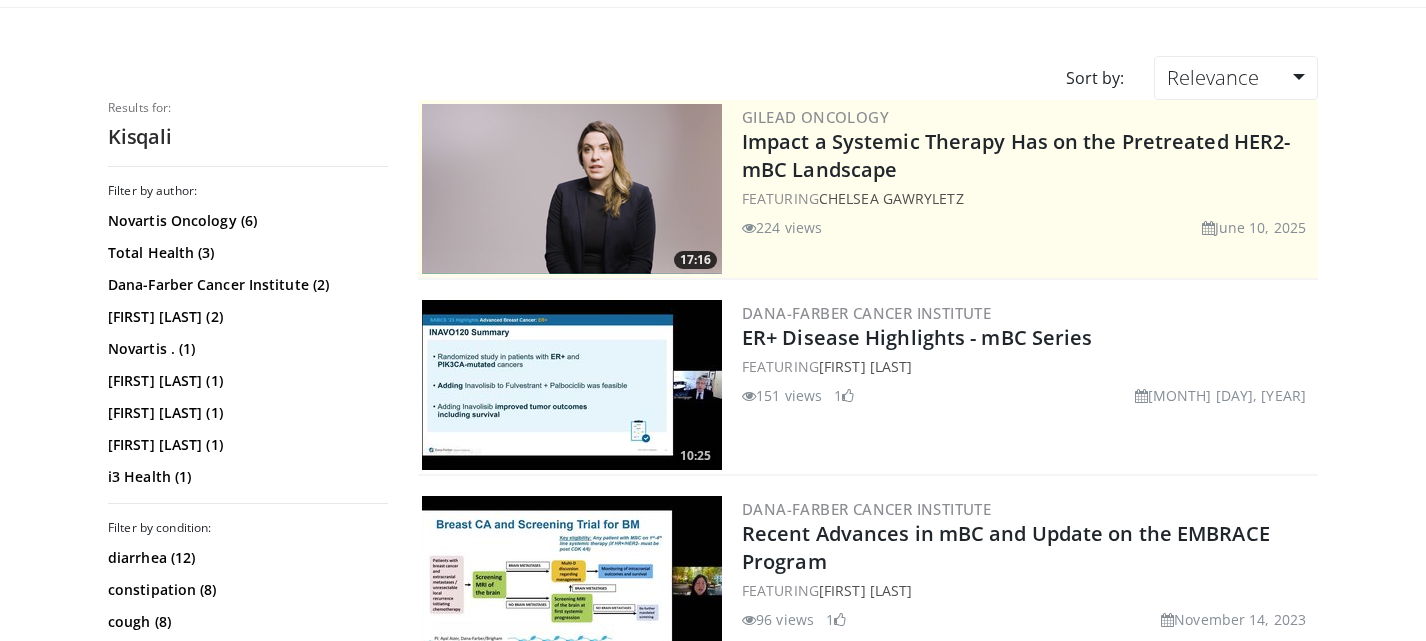 scroll, scrollTop: 0, scrollLeft: 0, axis: both 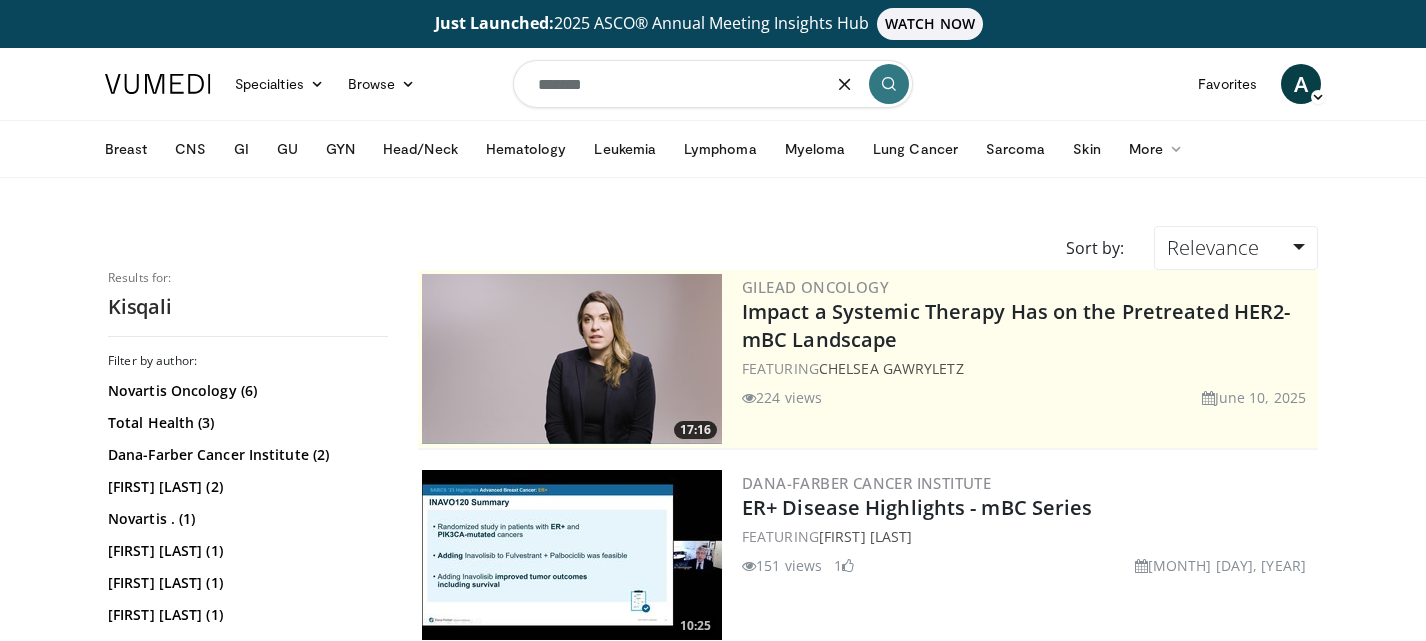 drag, startPoint x: 606, startPoint y: 92, endPoint x: 476, endPoint y: 79, distance: 130.64838 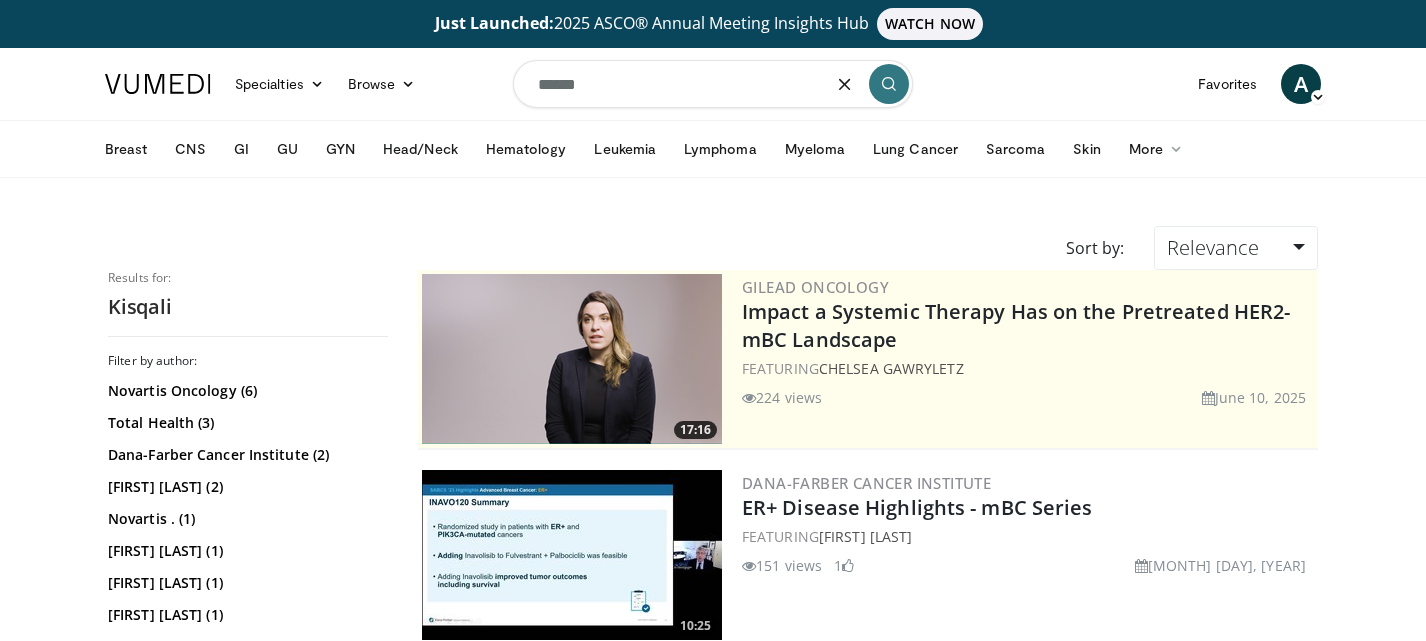 type on "******" 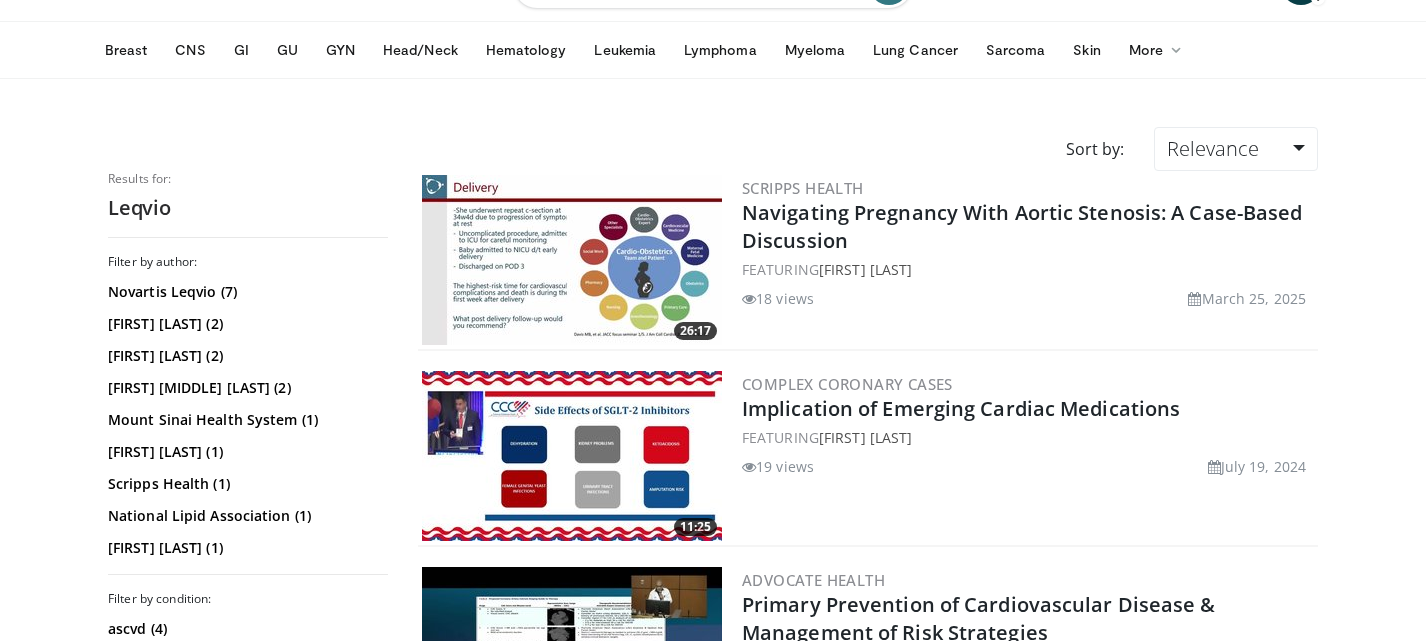 scroll, scrollTop: 0, scrollLeft: 0, axis: both 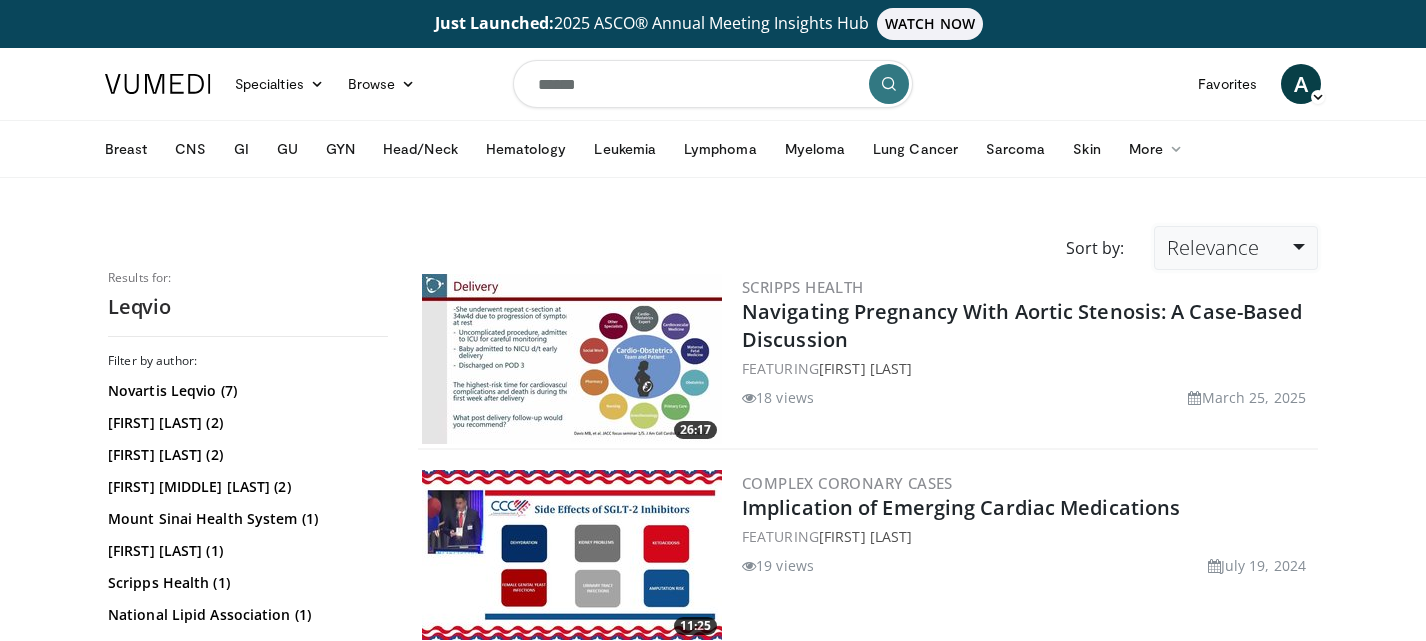 click on "Relevance" at bounding box center [1236, 248] 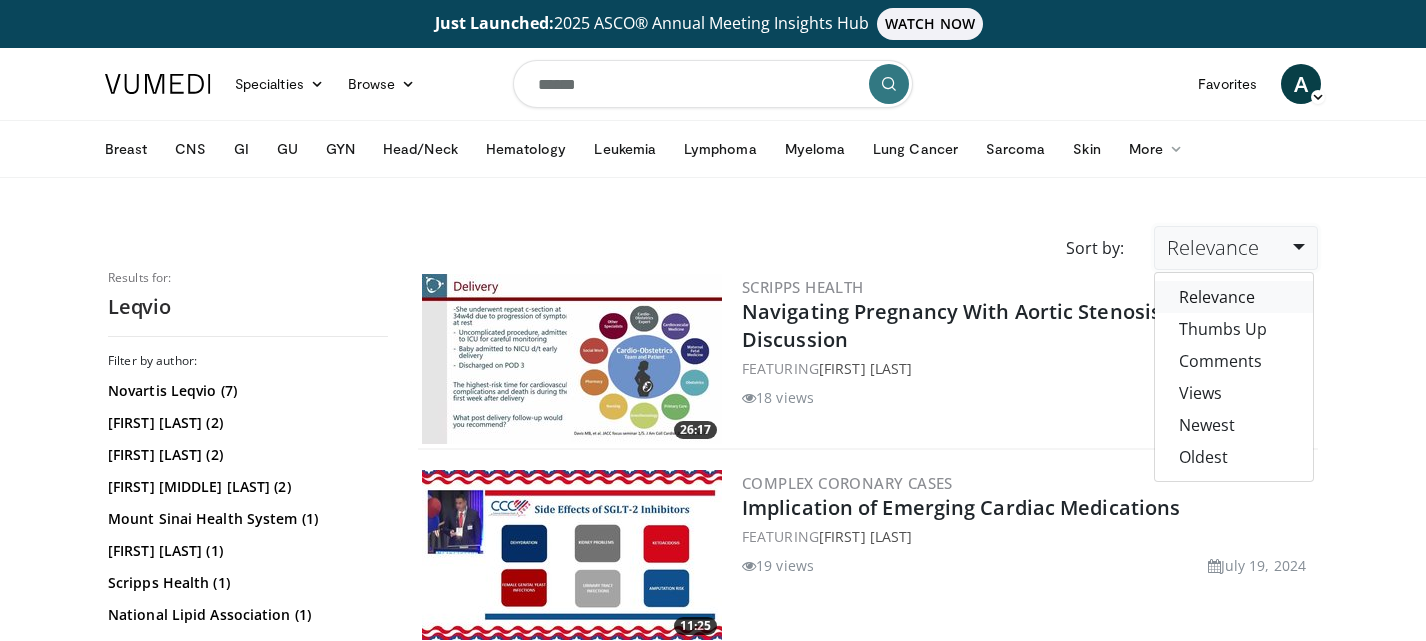 click on "Relevance" at bounding box center [1234, 297] 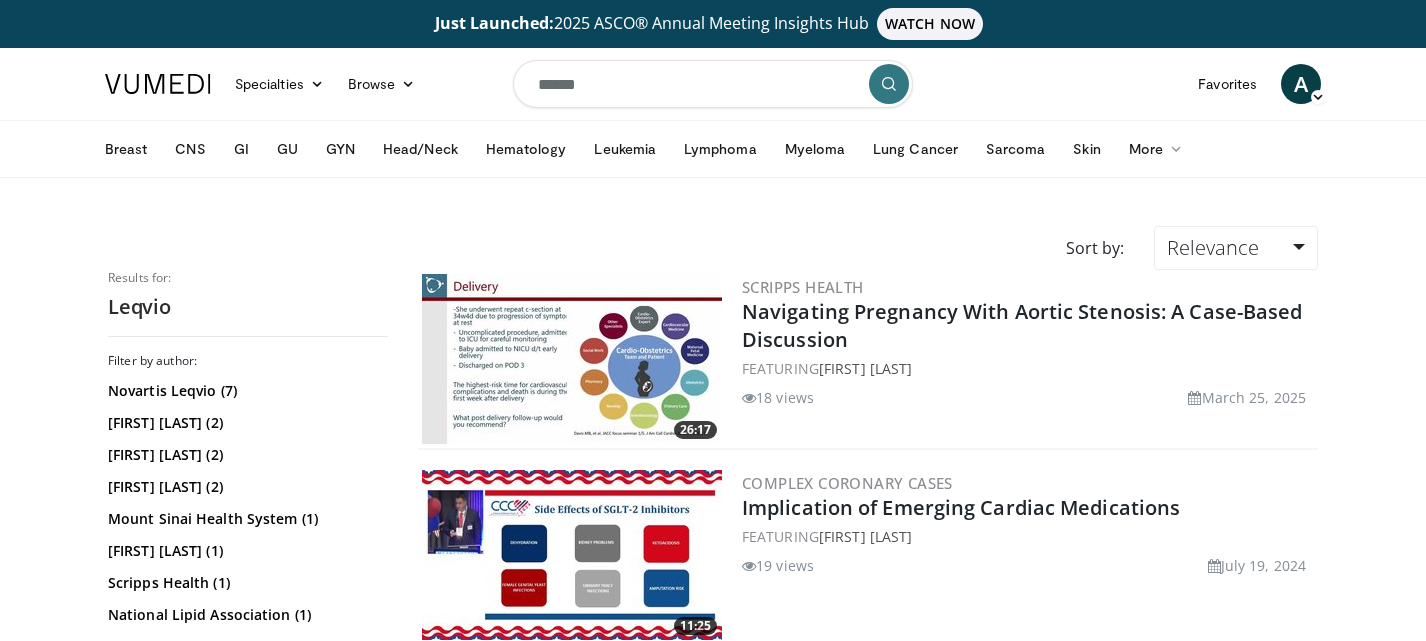scroll, scrollTop: 0, scrollLeft: 0, axis: both 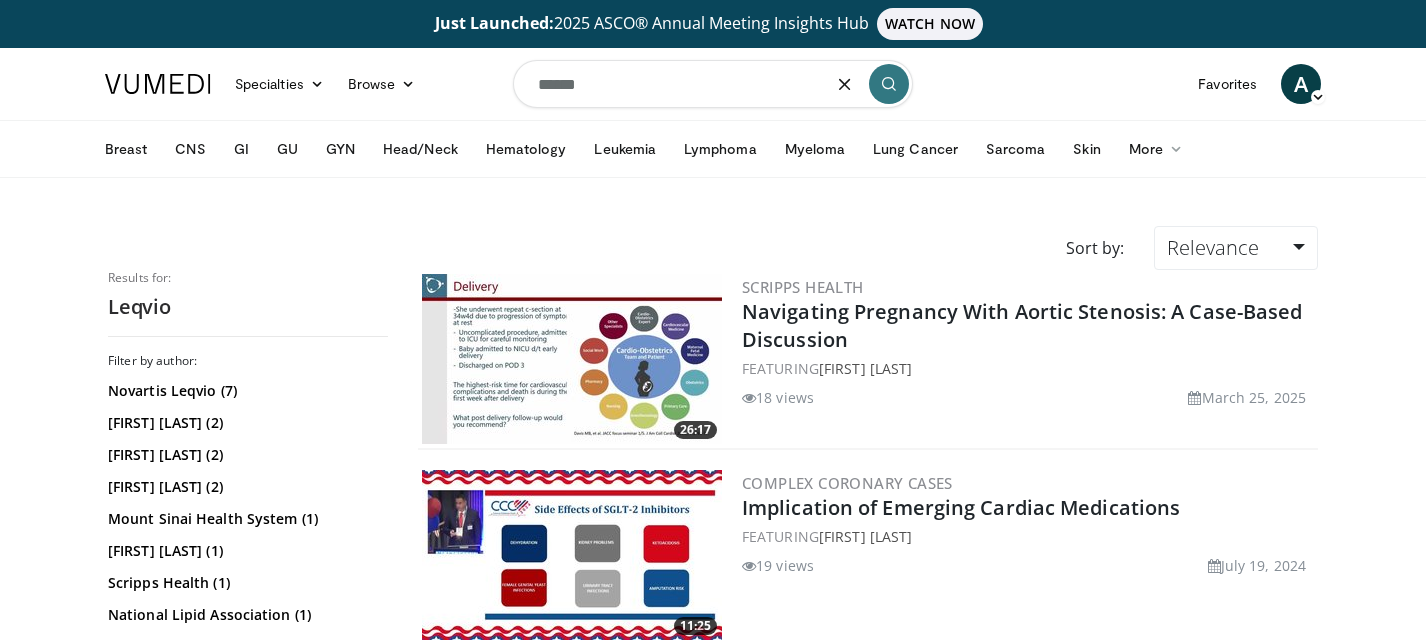 drag, startPoint x: 614, startPoint y: 83, endPoint x: 524, endPoint y: 76, distance: 90.27181 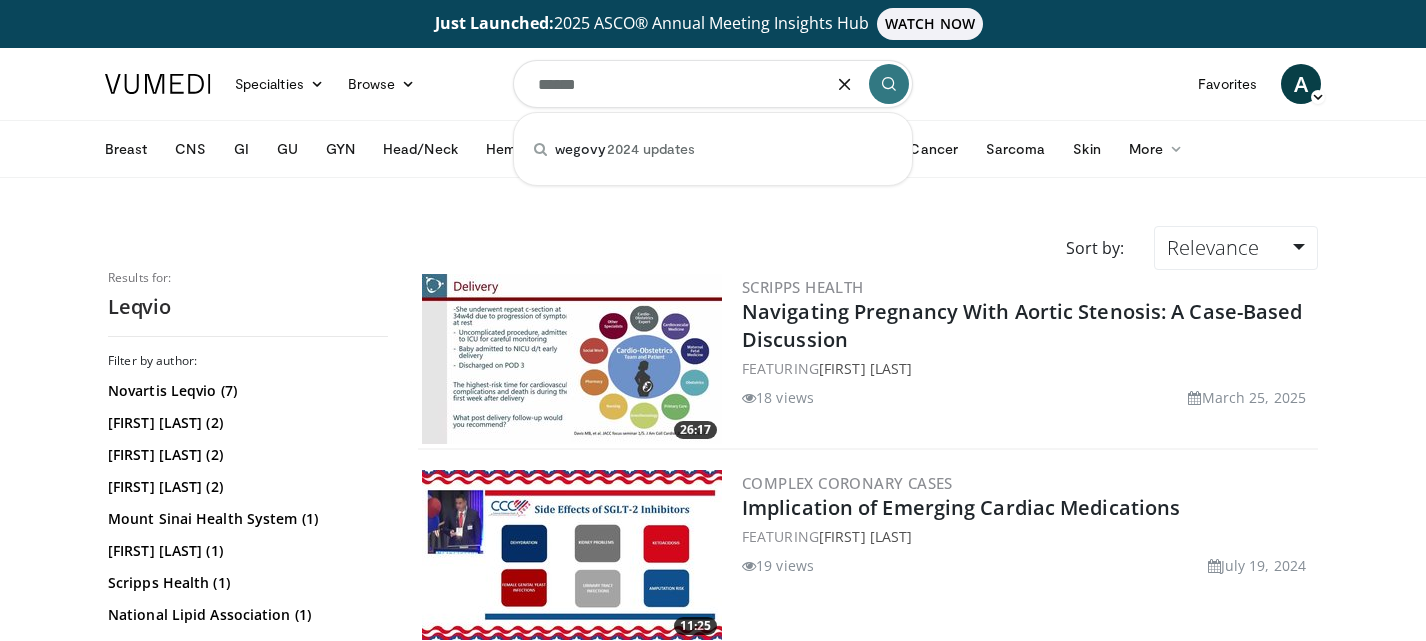 type on "******" 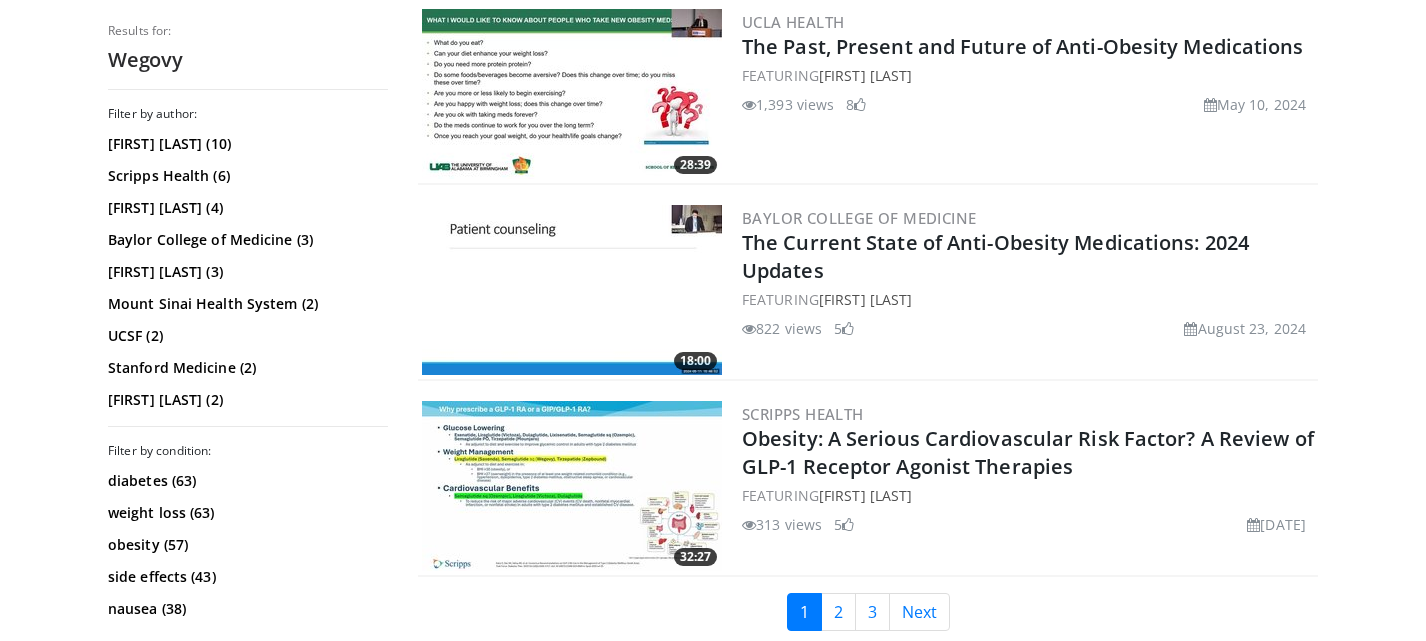 scroll, scrollTop: 4974, scrollLeft: 0, axis: vertical 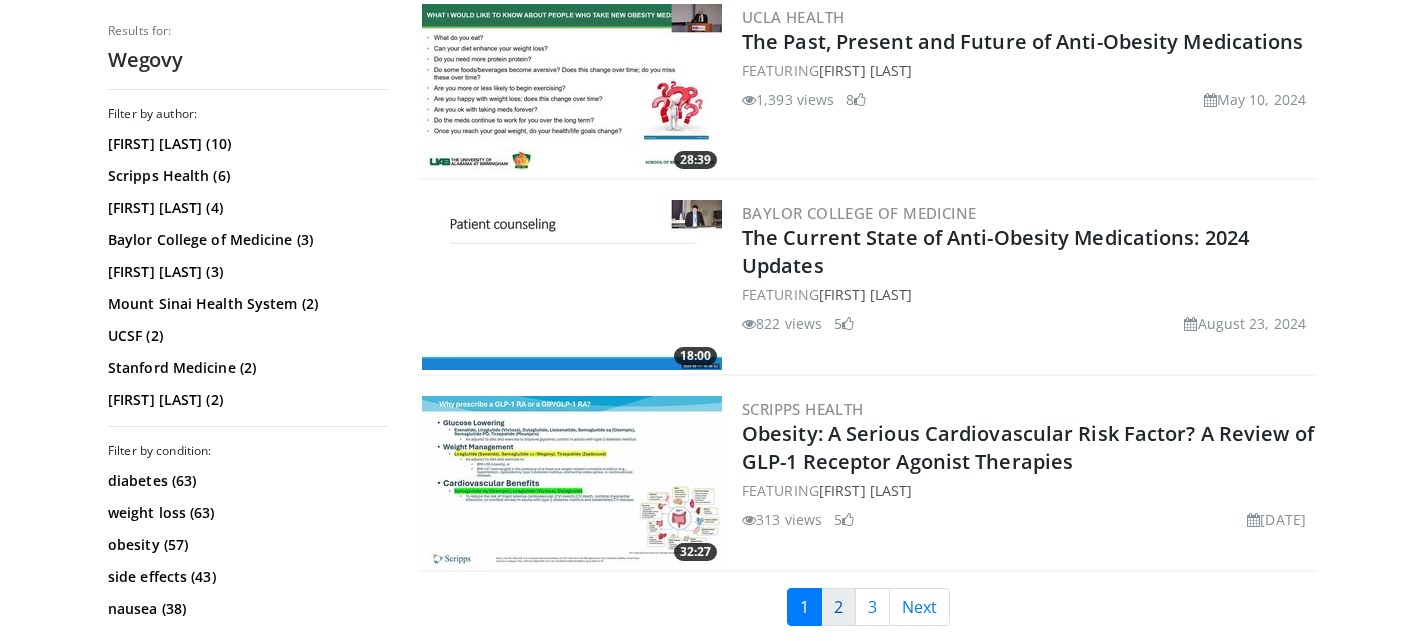 click on "2" at bounding box center (838, 607) 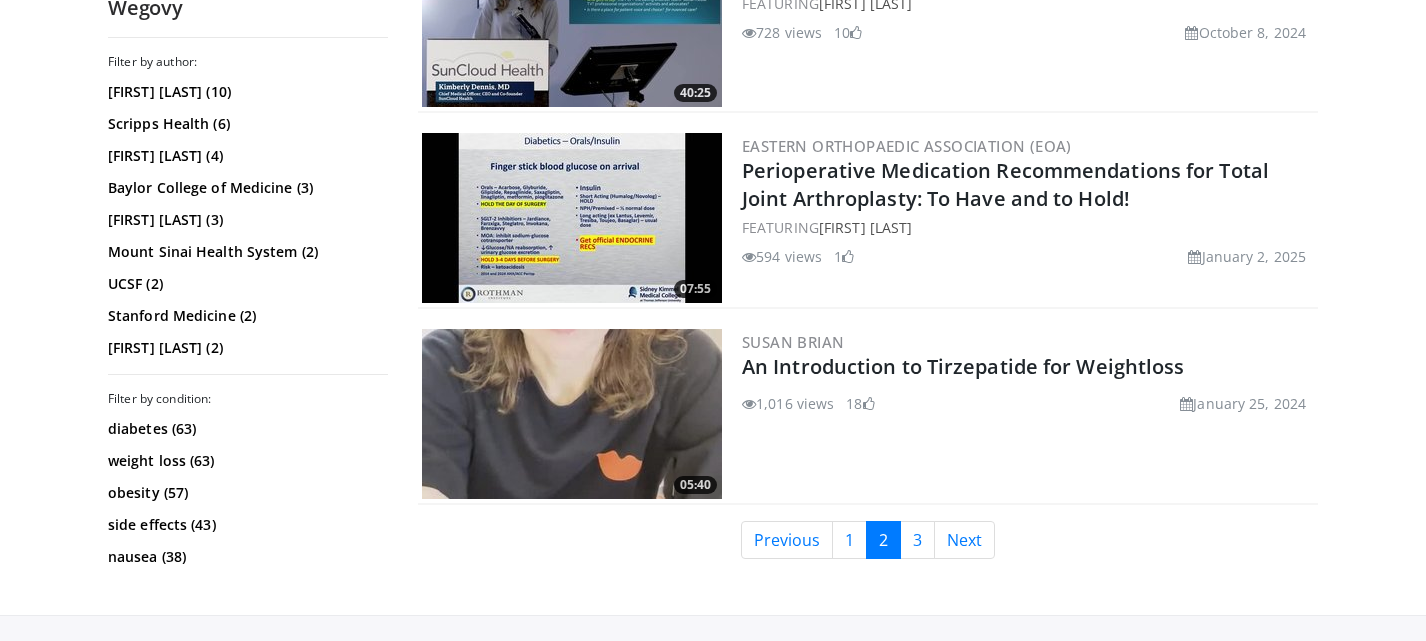 scroll, scrollTop: 5173, scrollLeft: 0, axis: vertical 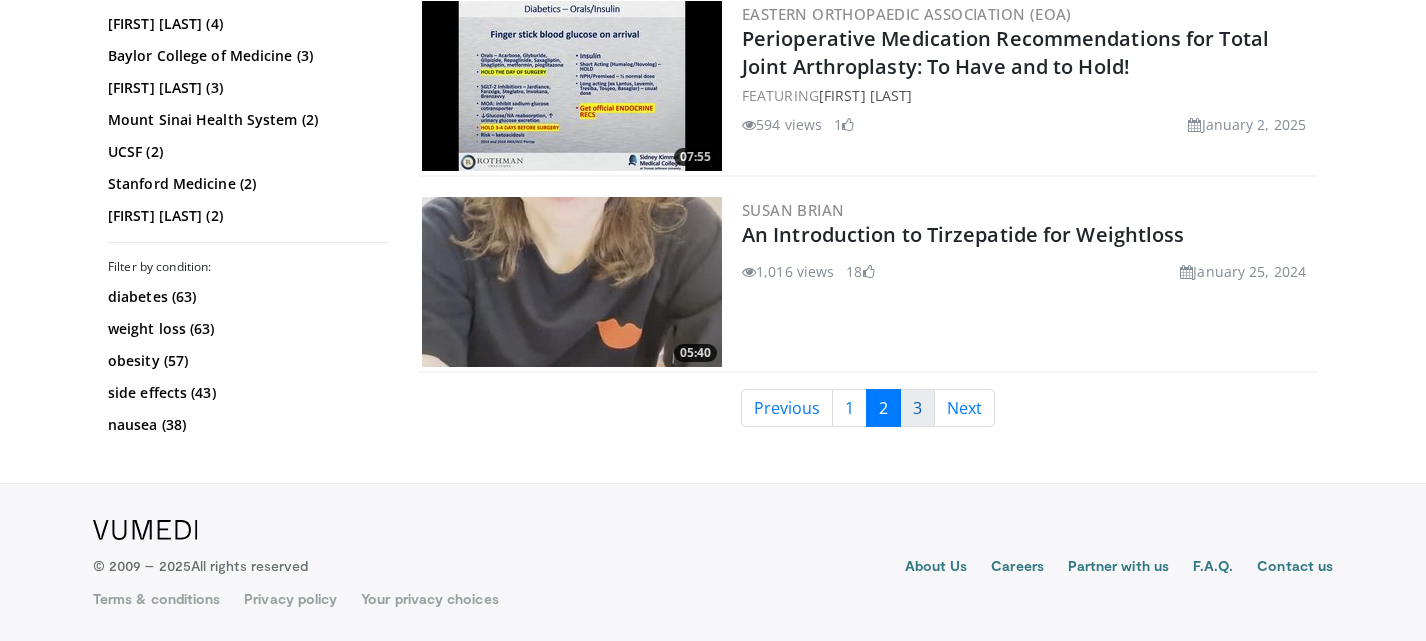 click on "3" at bounding box center [917, 408] 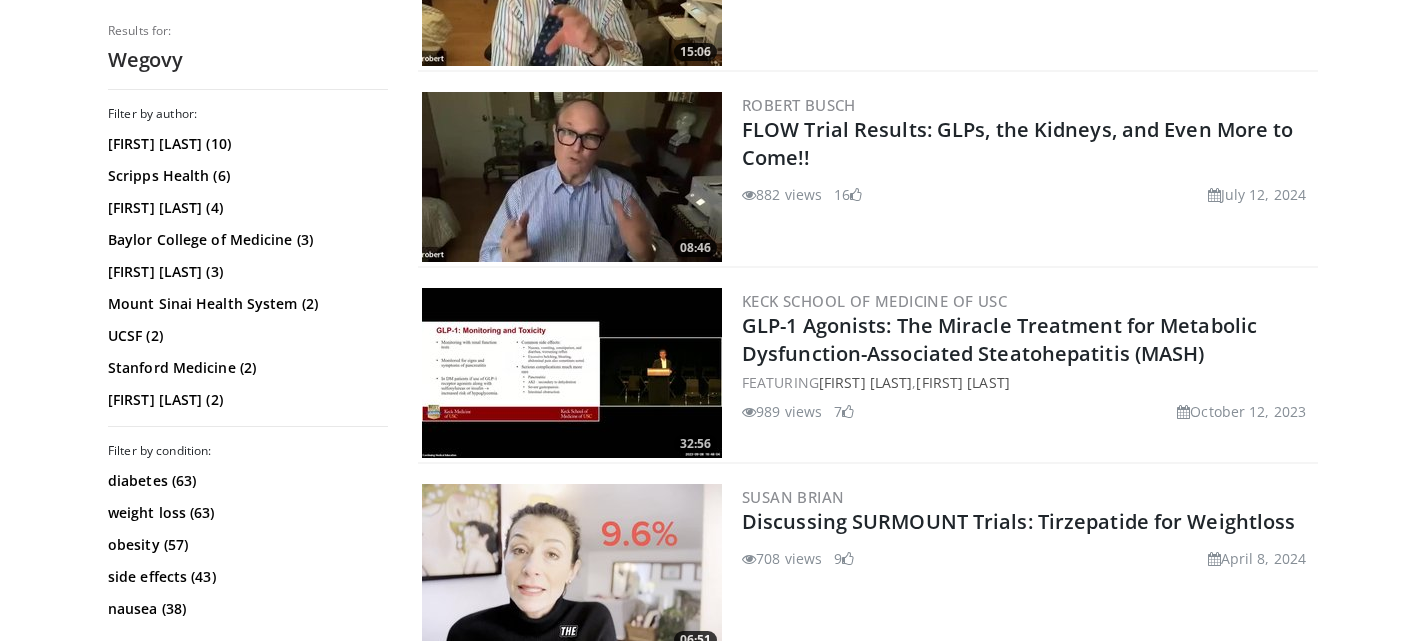 scroll, scrollTop: 0, scrollLeft: 0, axis: both 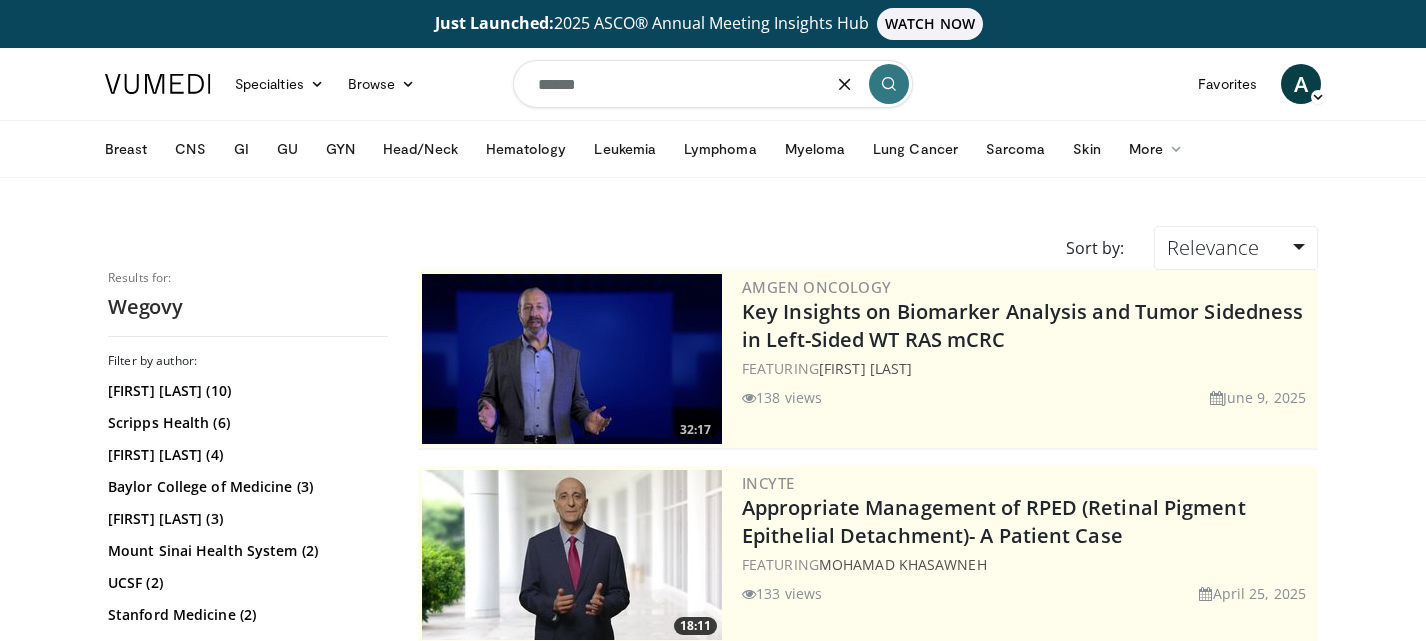 click on "******" at bounding box center (713, 84) 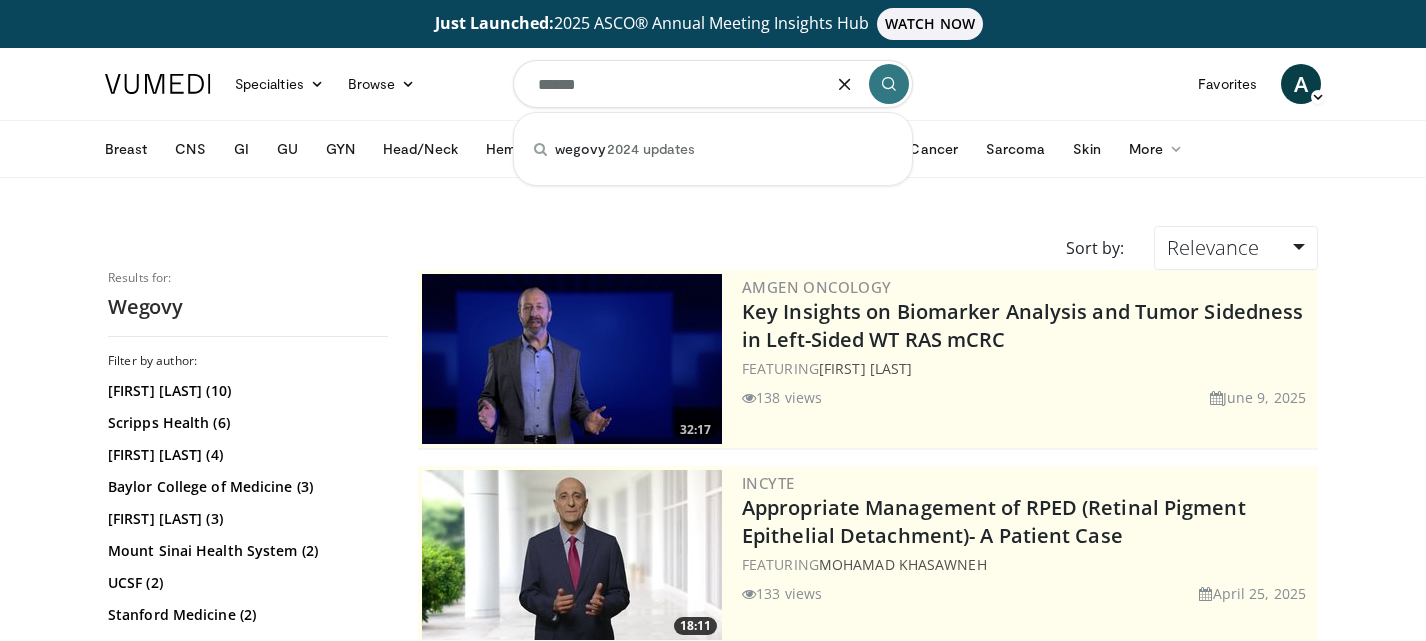 drag, startPoint x: 615, startPoint y: 82, endPoint x: 465, endPoint y: 82, distance: 150 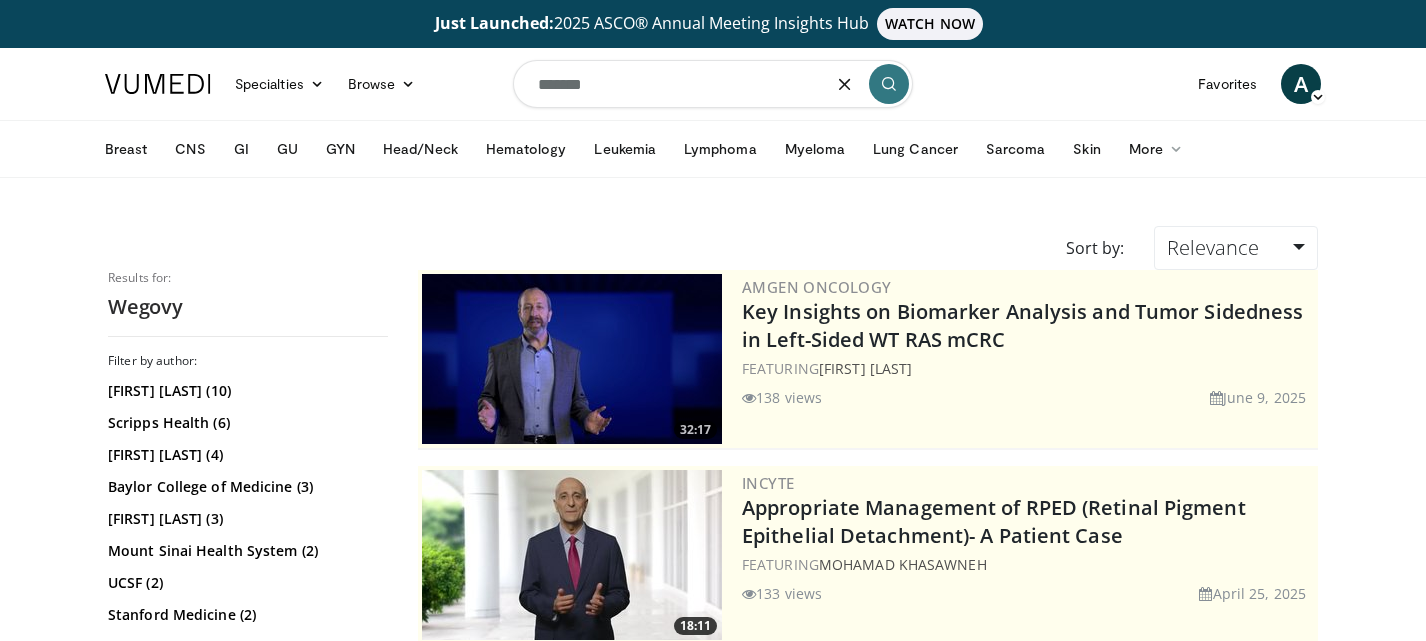 type on "*******" 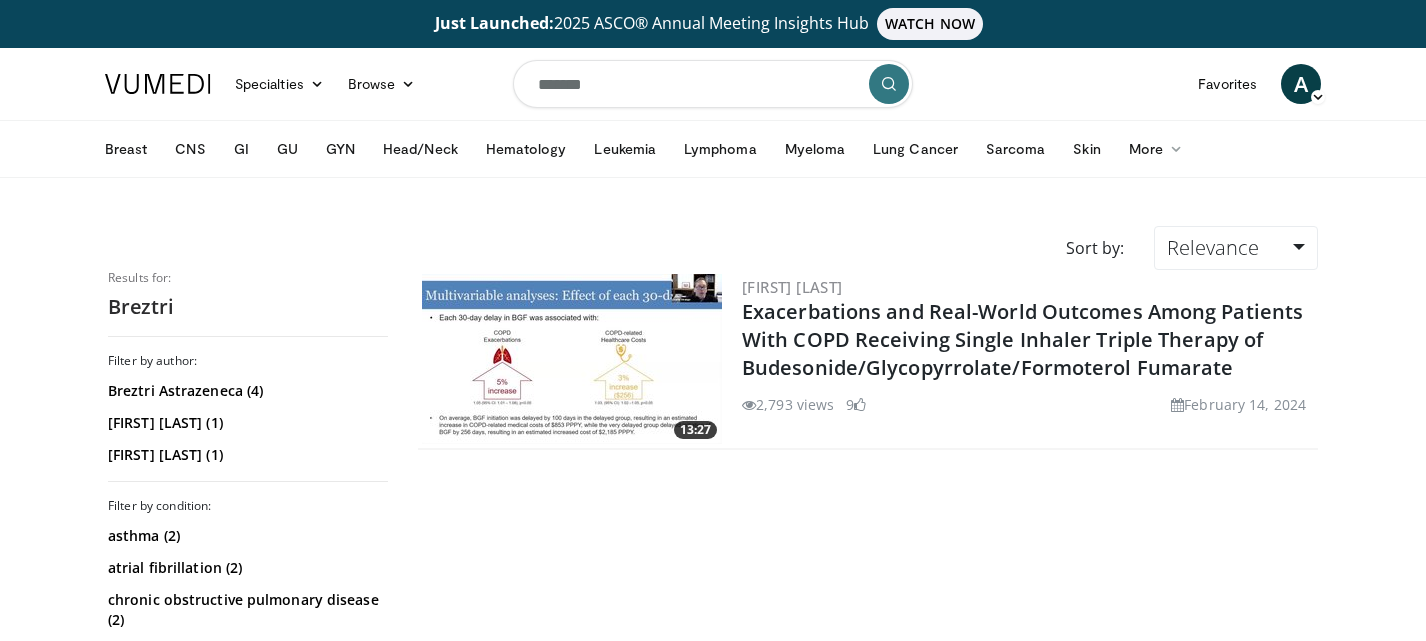 scroll, scrollTop: 0, scrollLeft: 0, axis: both 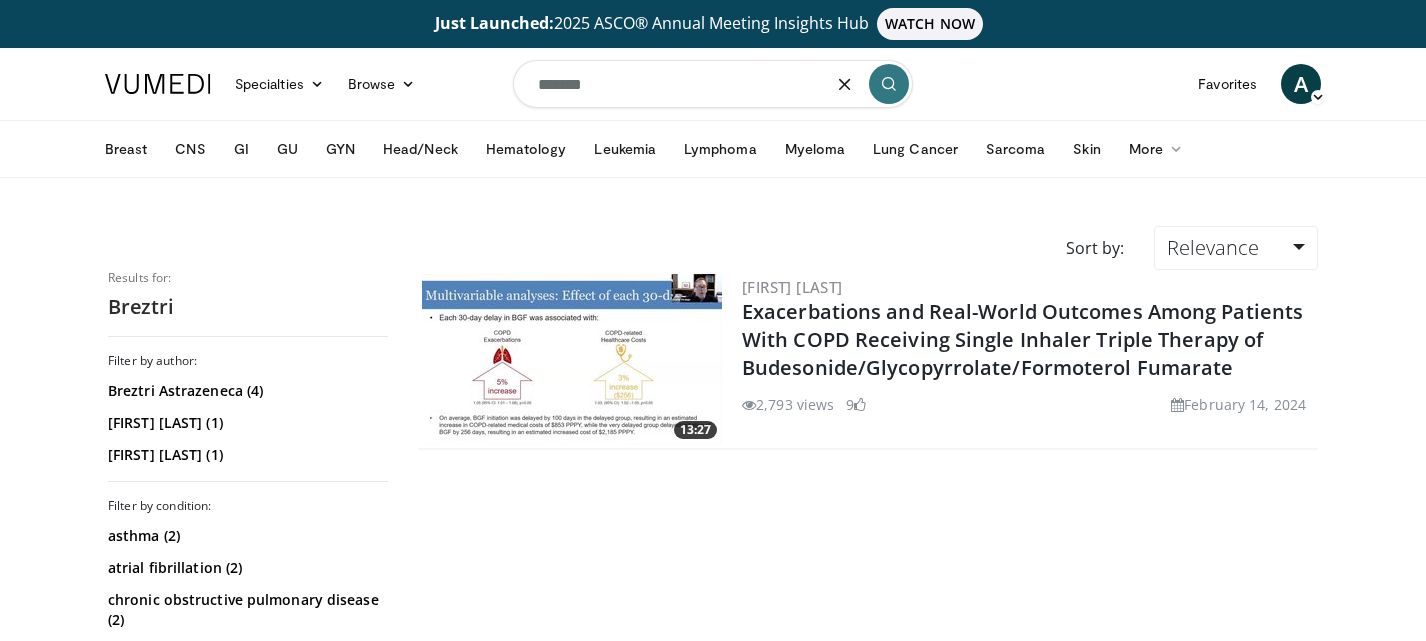 drag, startPoint x: 645, startPoint y: 93, endPoint x: 472, endPoint y: 59, distance: 176.30939 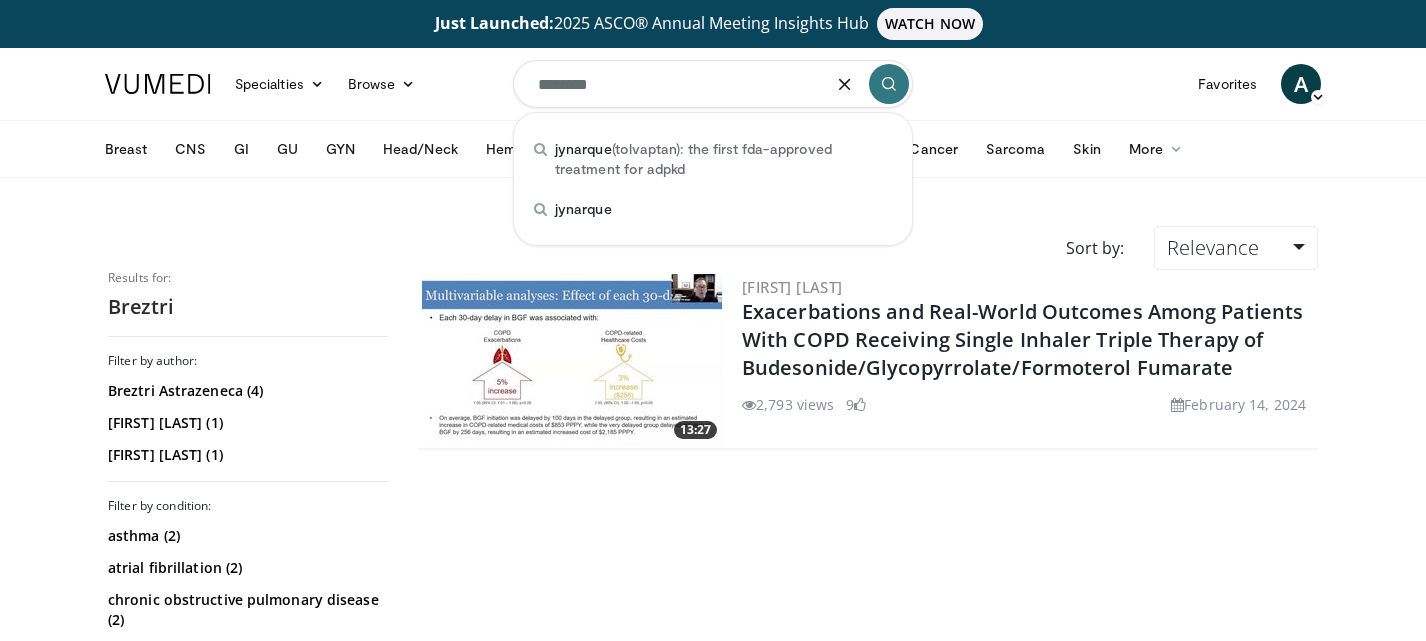 type on "********" 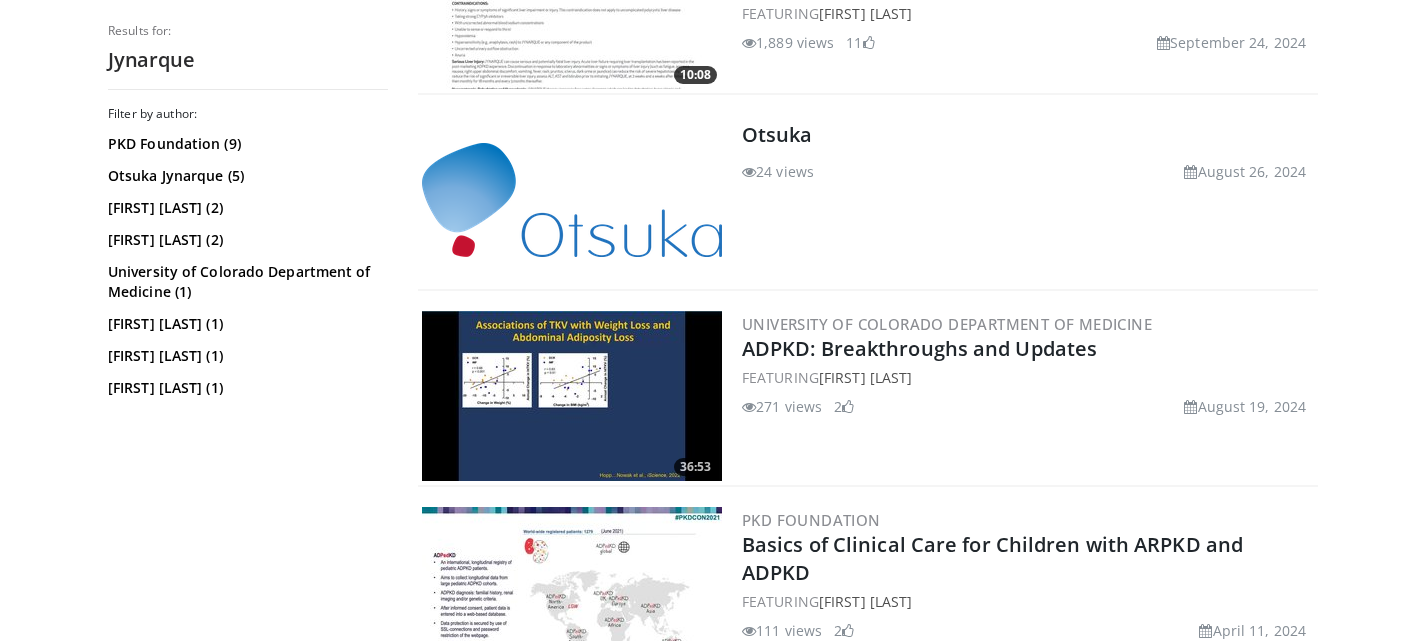 scroll, scrollTop: 0, scrollLeft: 0, axis: both 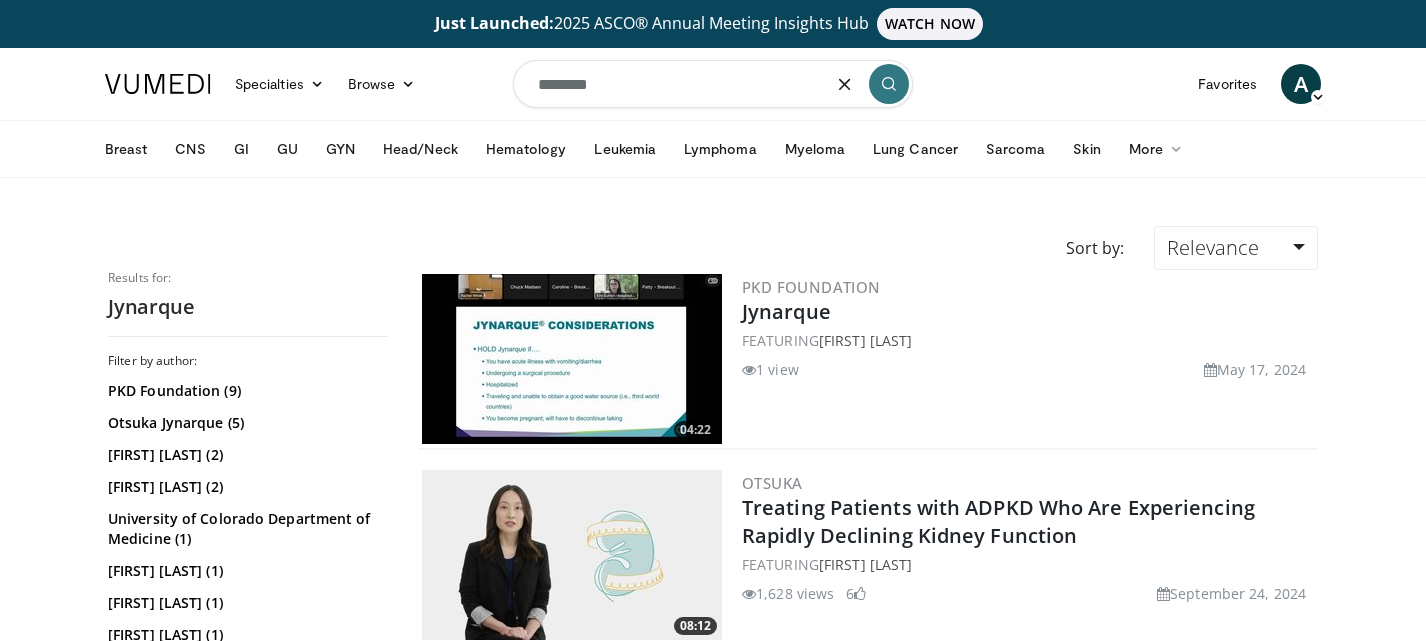 click on "********" at bounding box center (713, 84) 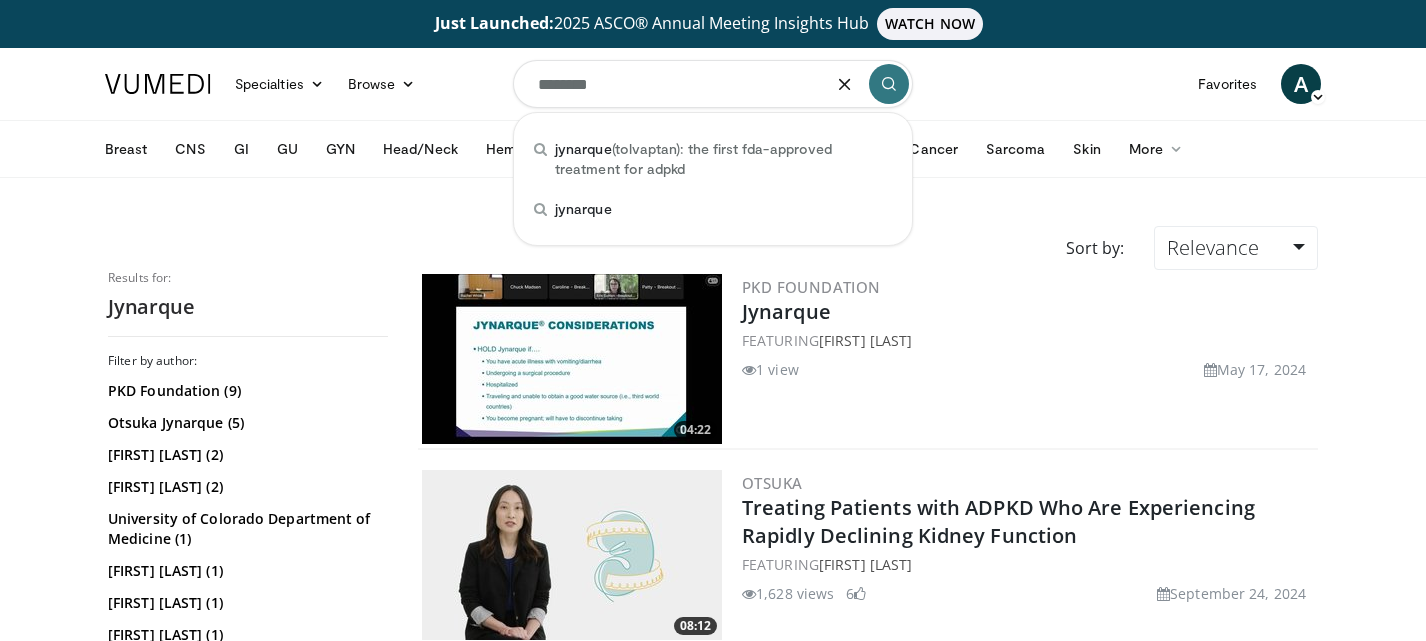 click on "********" at bounding box center (713, 84) 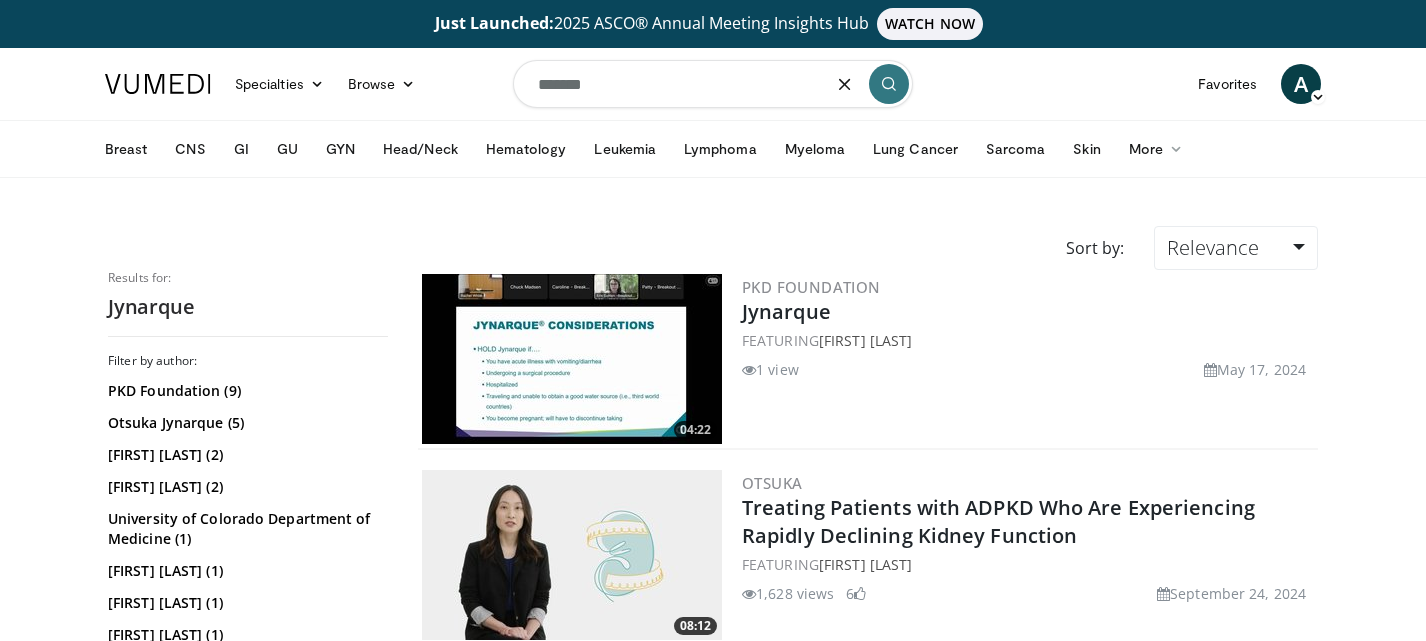 type on "*******" 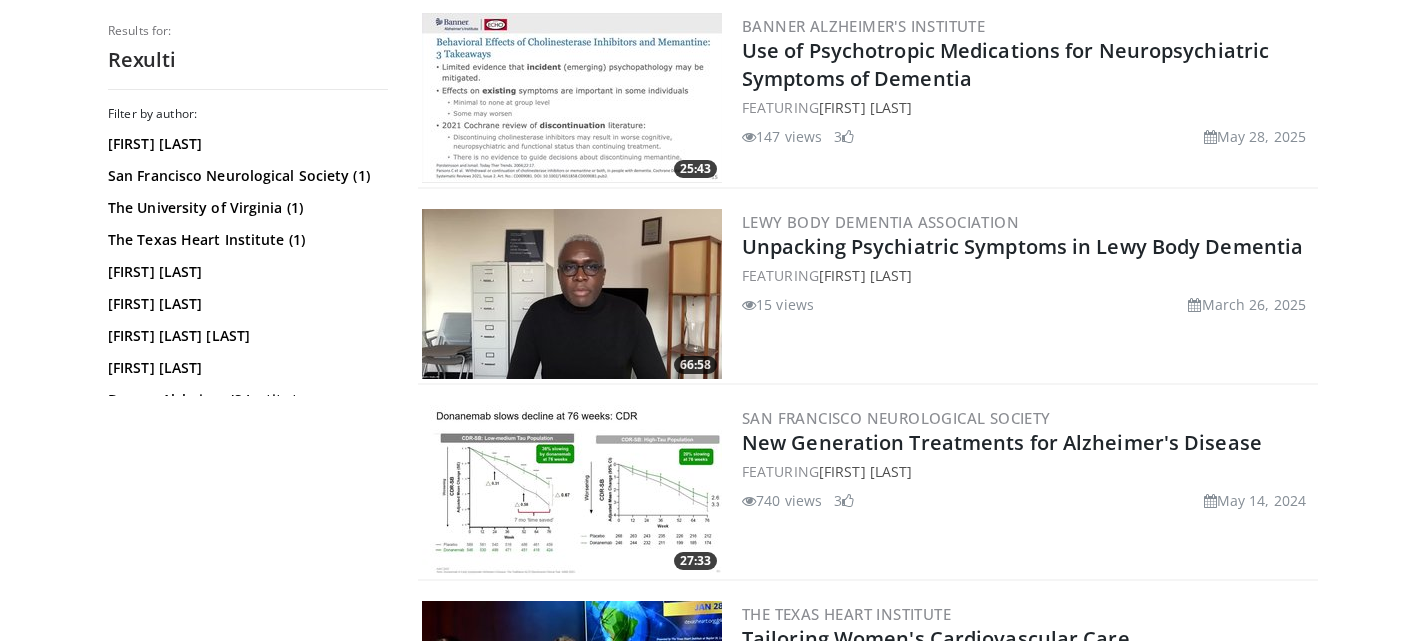 scroll, scrollTop: 0, scrollLeft: 0, axis: both 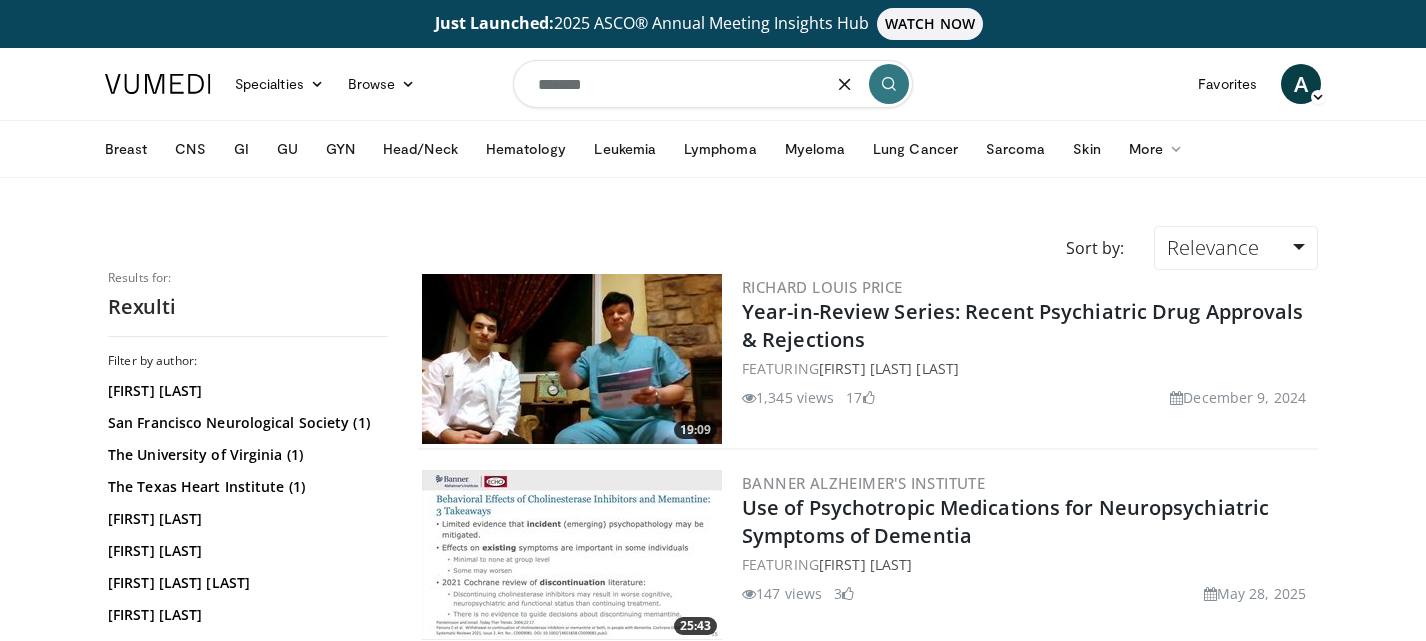 drag, startPoint x: 629, startPoint y: 89, endPoint x: 519, endPoint y: 81, distance: 110.29053 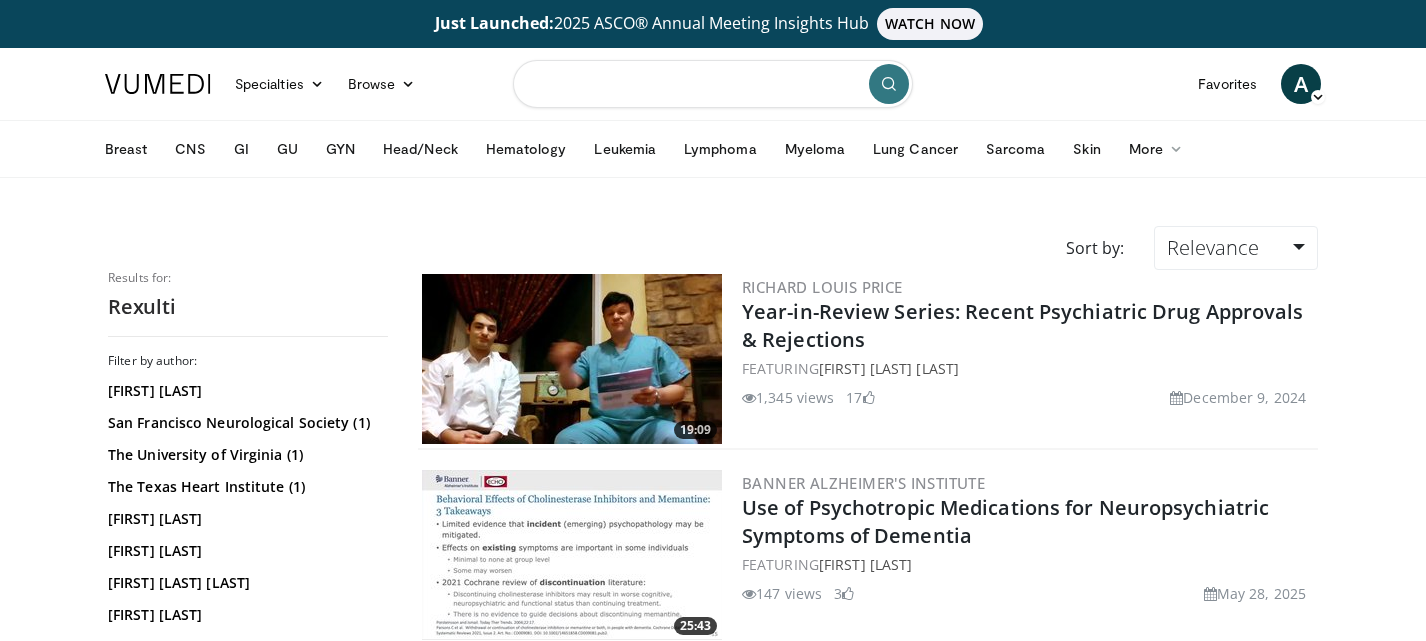 click at bounding box center (713, 84) 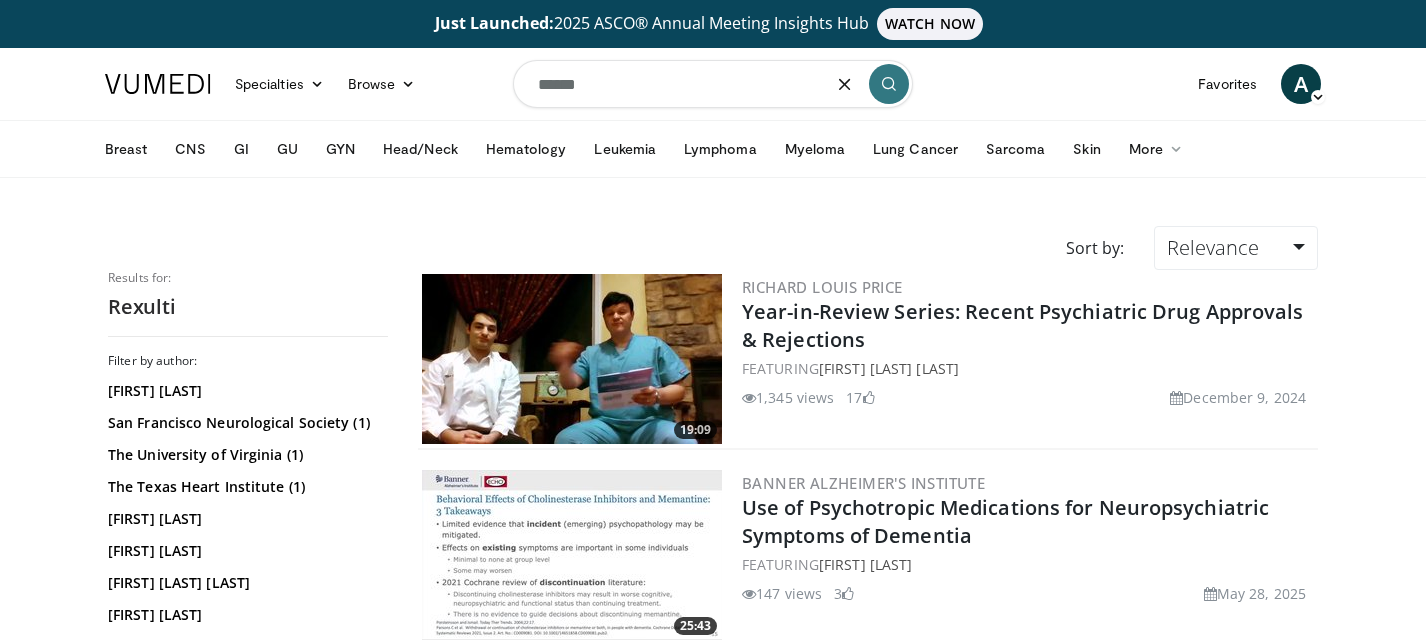 type on "******" 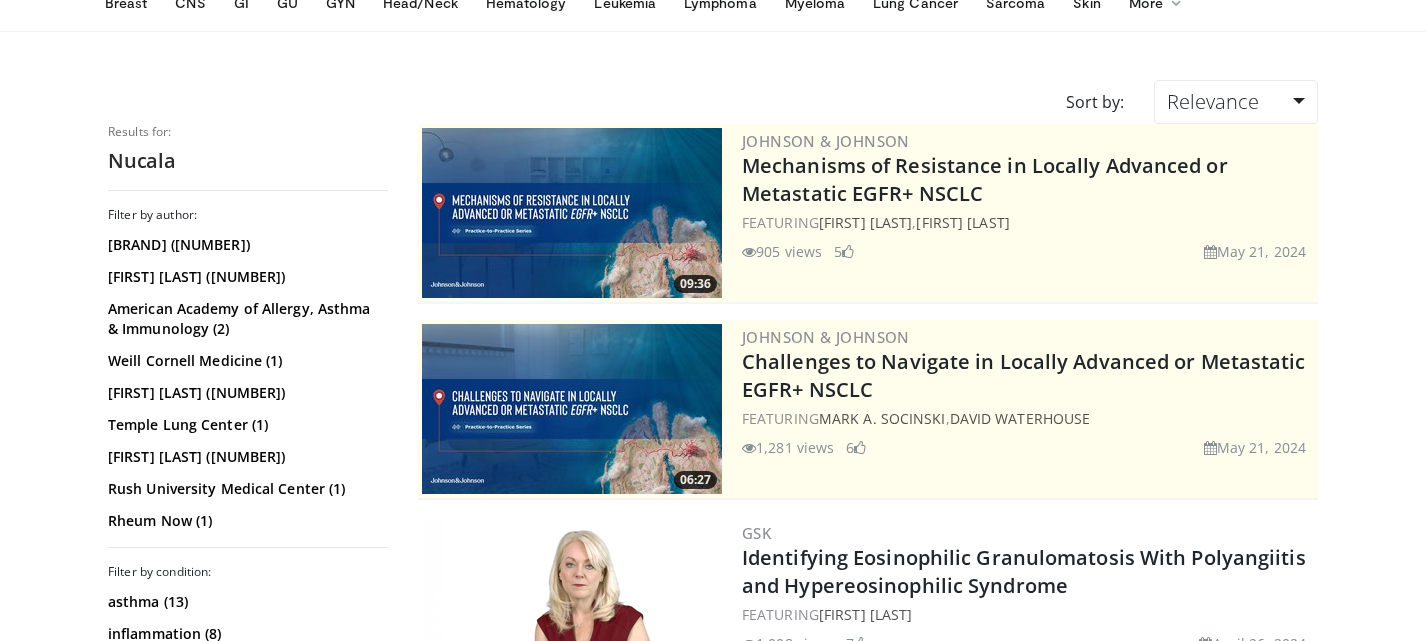 scroll, scrollTop: 0, scrollLeft: 0, axis: both 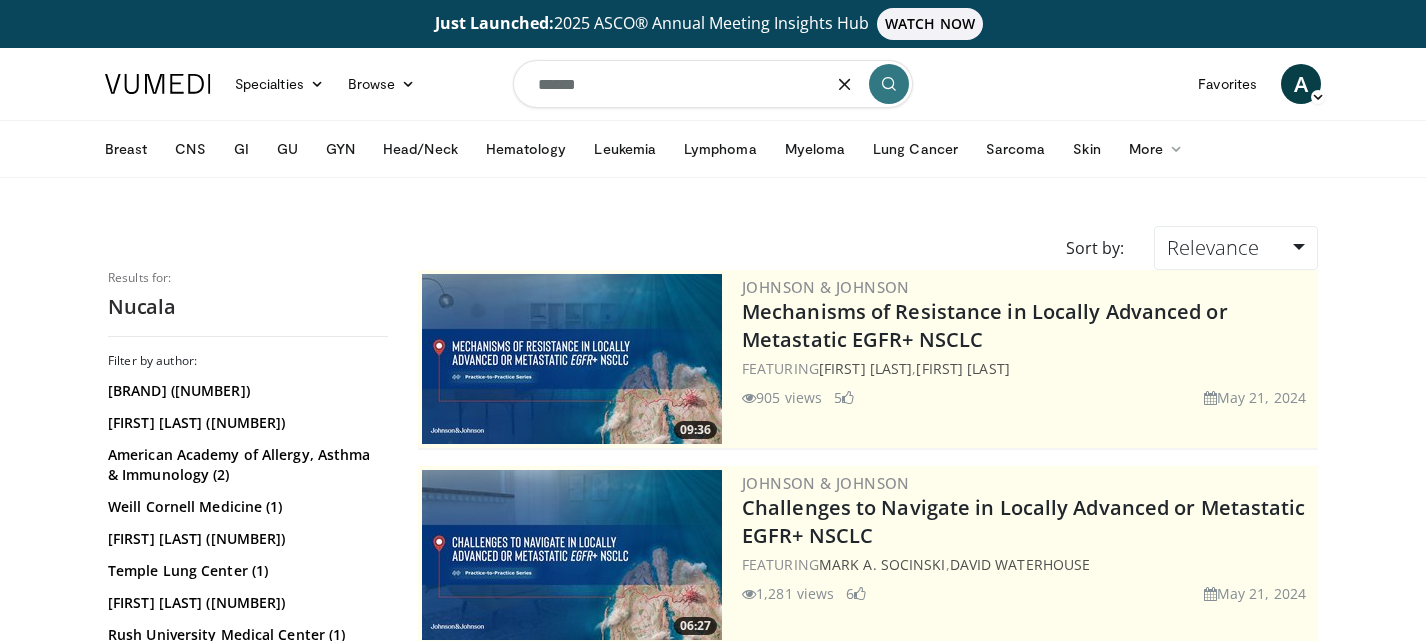 drag, startPoint x: 599, startPoint y: 93, endPoint x: 520, endPoint y: 81, distance: 79.9062 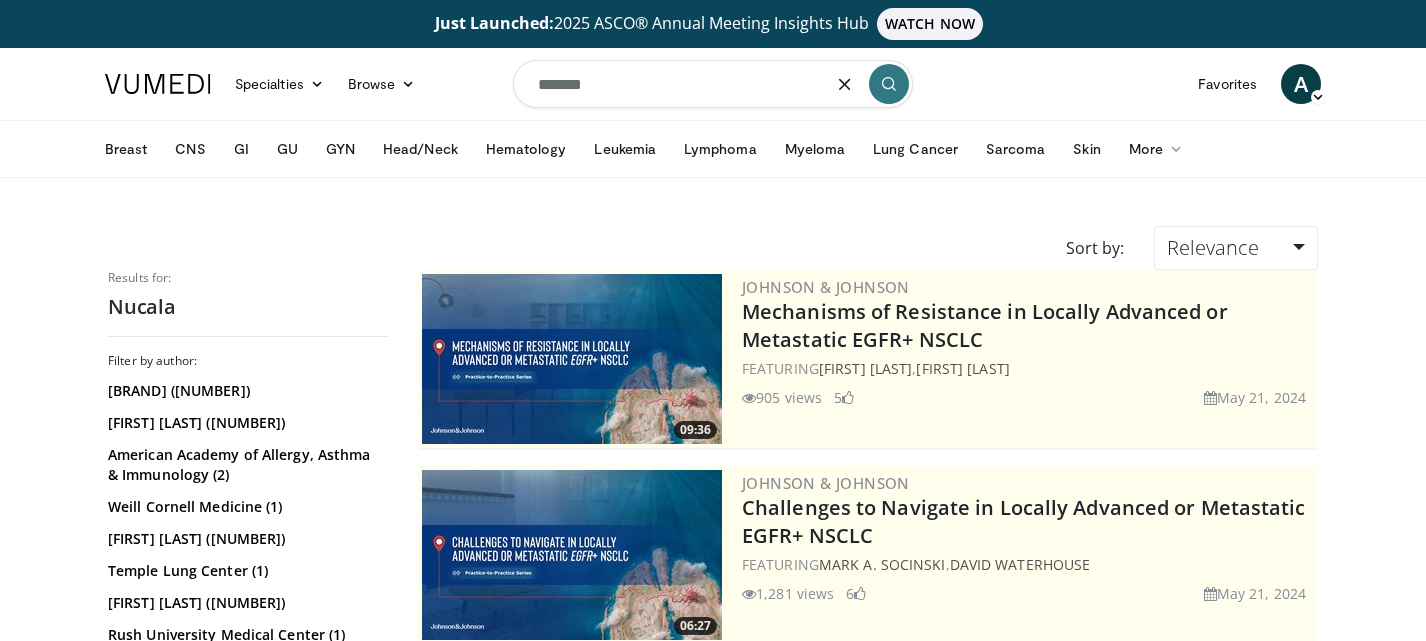 type on "*******" 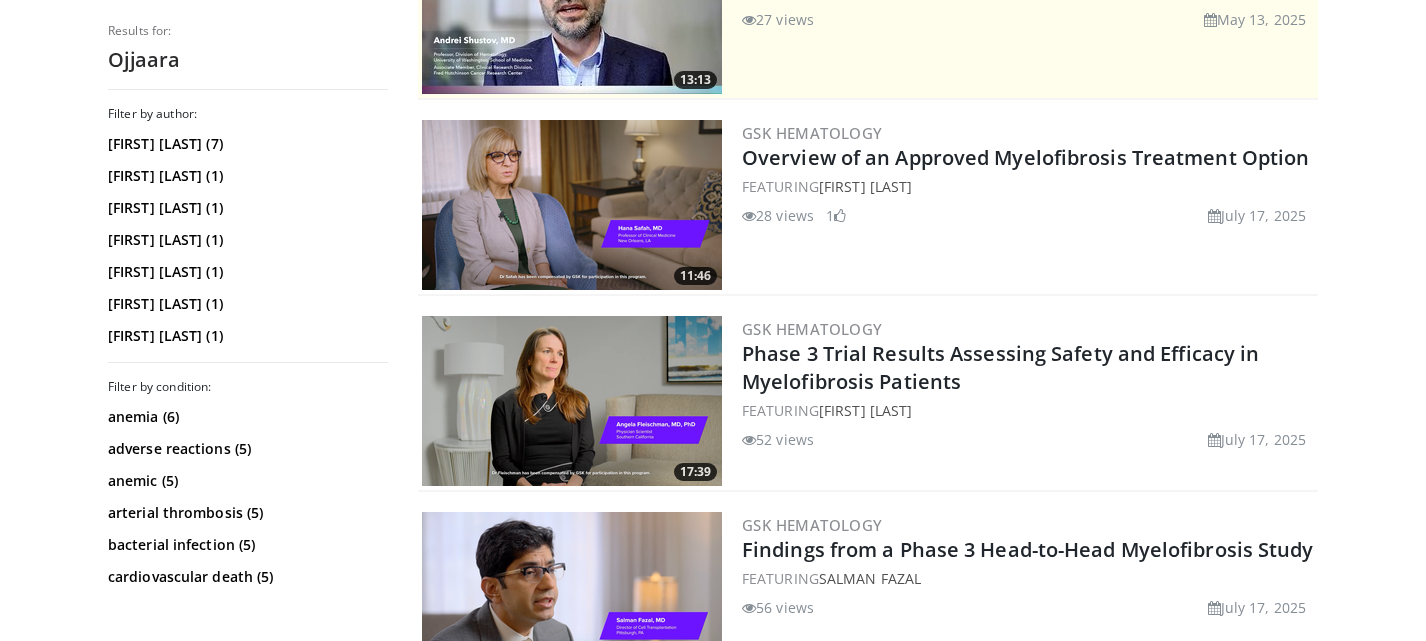 scroll, scrollTop: 0, scrollLeft: 0, axis: both 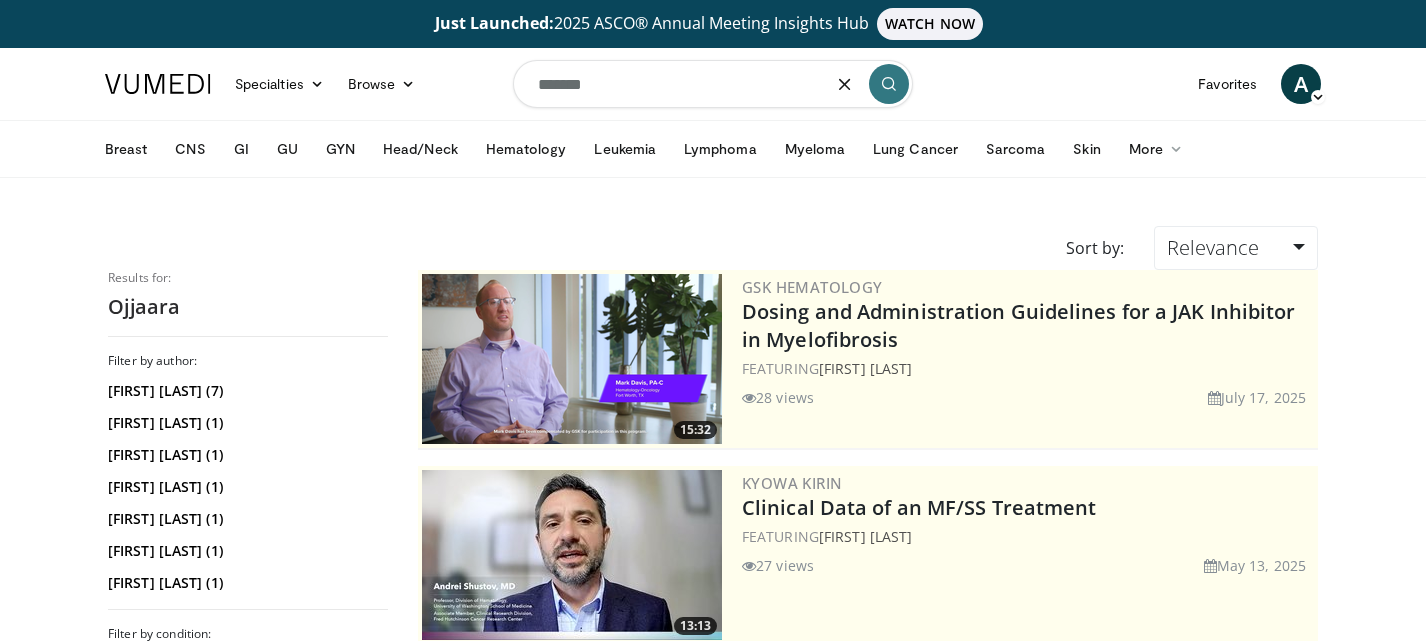 drag, startPoint x: 593, startPoint y: 87, endPoint x: 528, endPoint y: 85, distance: 65.03076 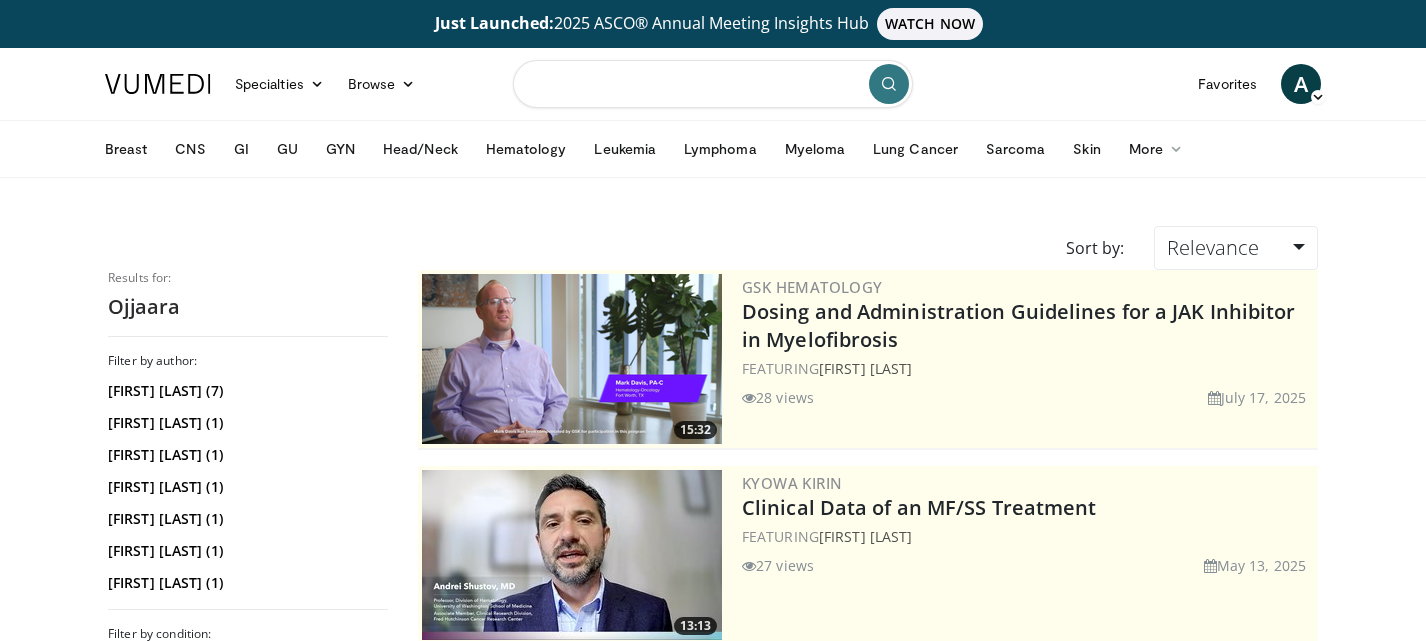 type 